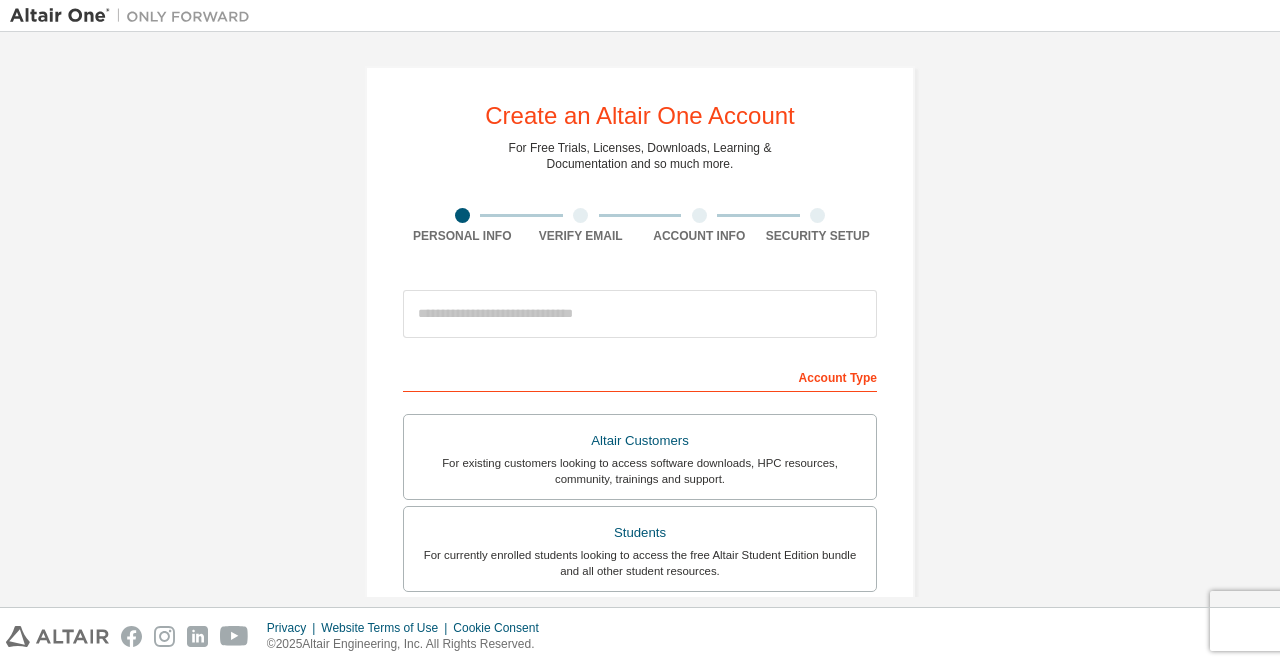 scroll, scrollTop: 0, scrollLeft: 0, axis: both 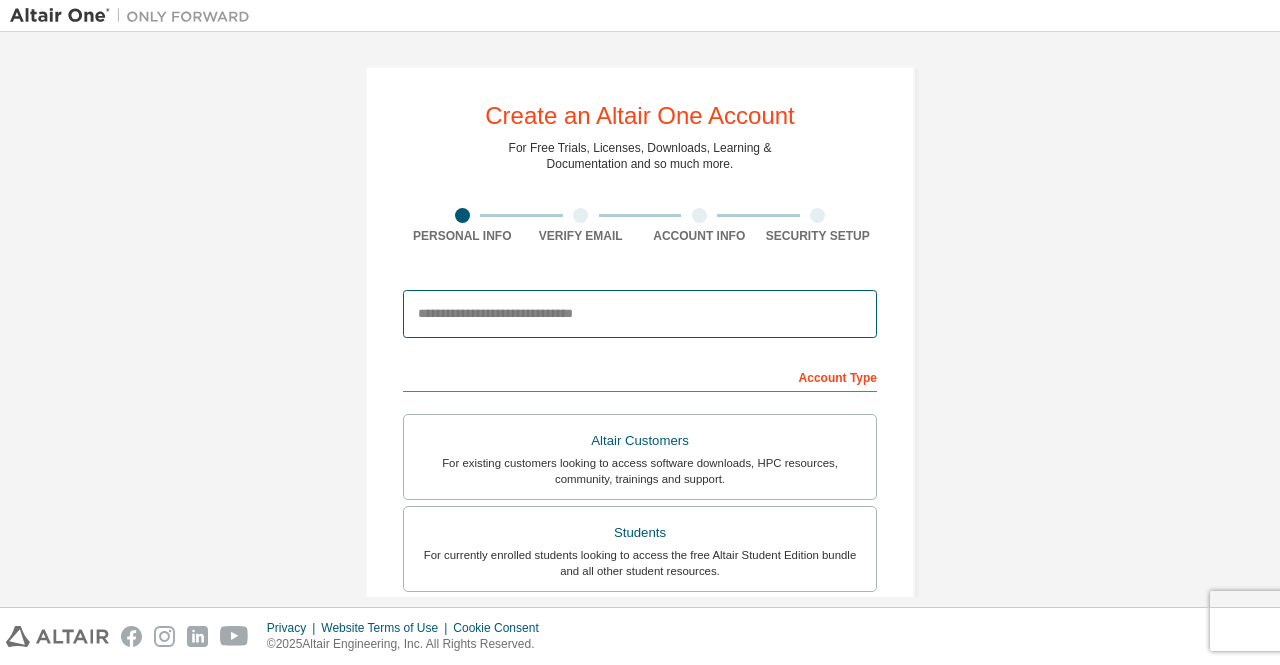 click at bounding box center (640, 314) 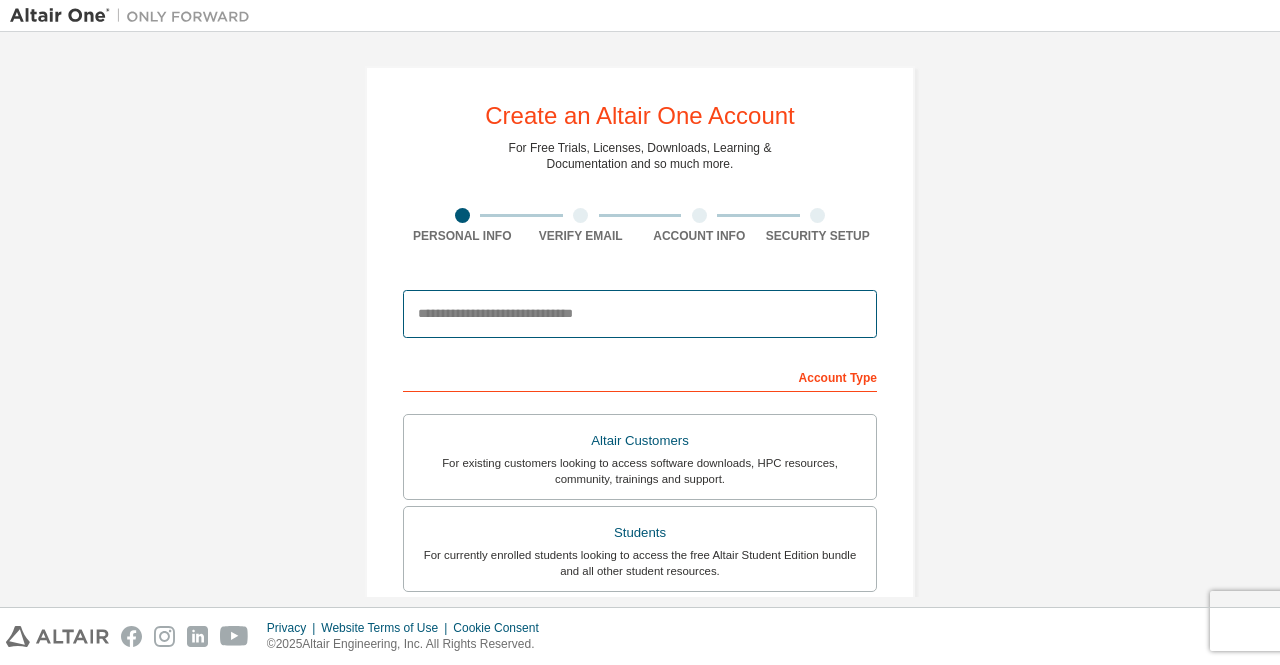 type on "**********" 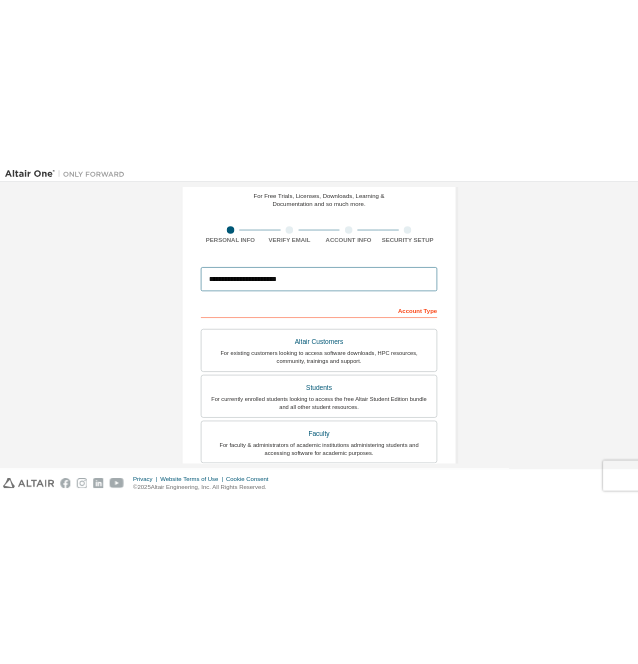 scroll, scrollTop: 88, scrollLeft: 0, axis: vertical 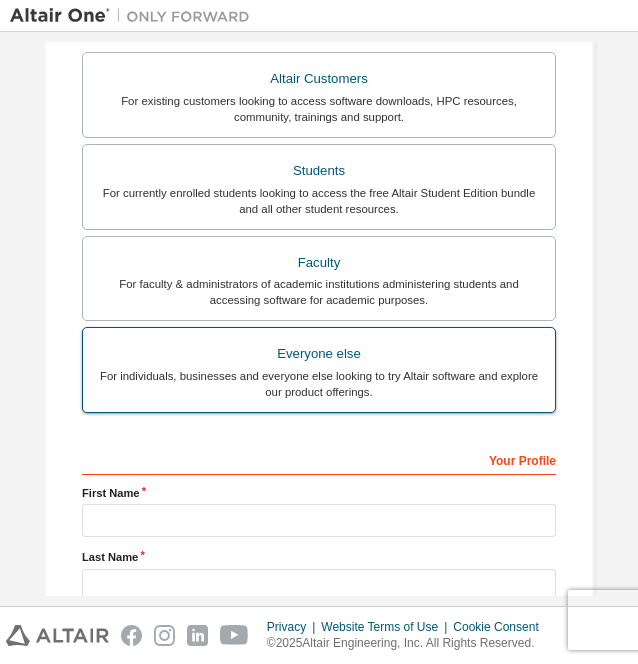 click on "For individuals, businesses and everyone else looking to try Altair software and explore our product offerings." at bounding box center [319, 384] 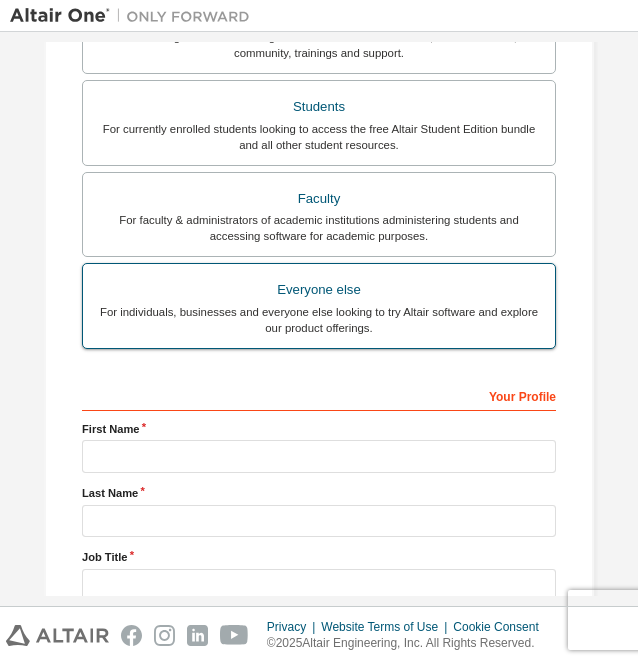scroll, scrollTop: 427, scrollLeft: 0, axis: vertical 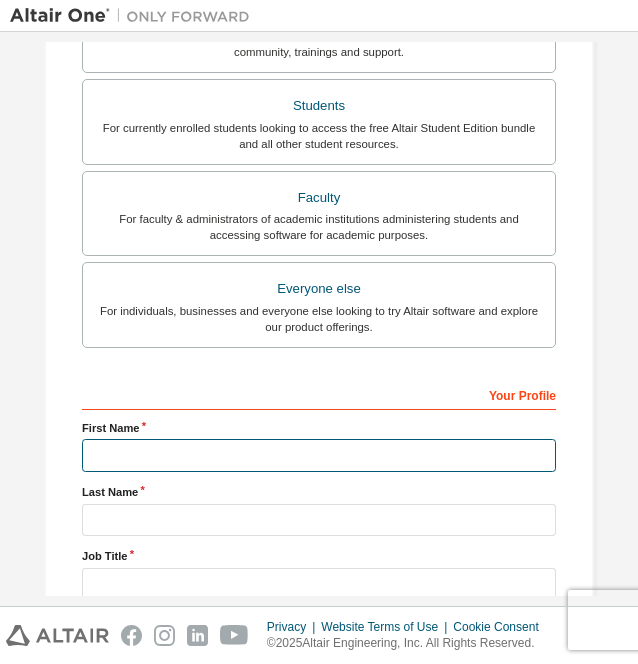 click at bounding box center (319, 455) 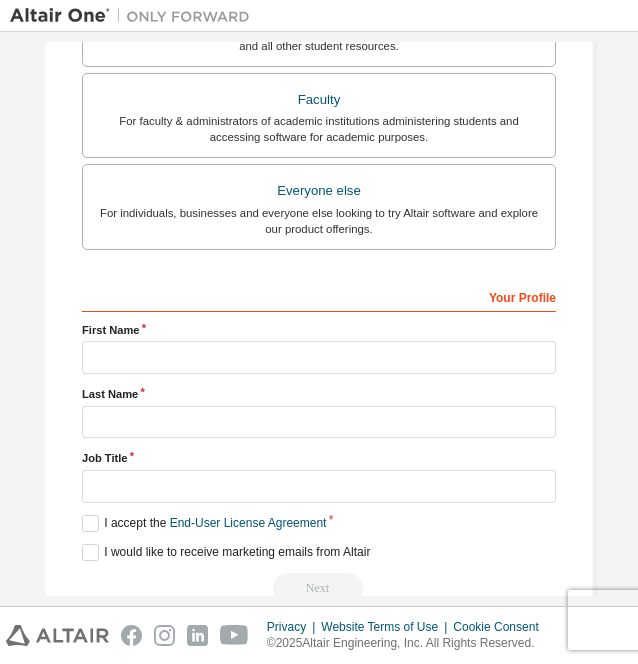scroll, scrollTop: 564, scrollLeft: 0, axis: vertical 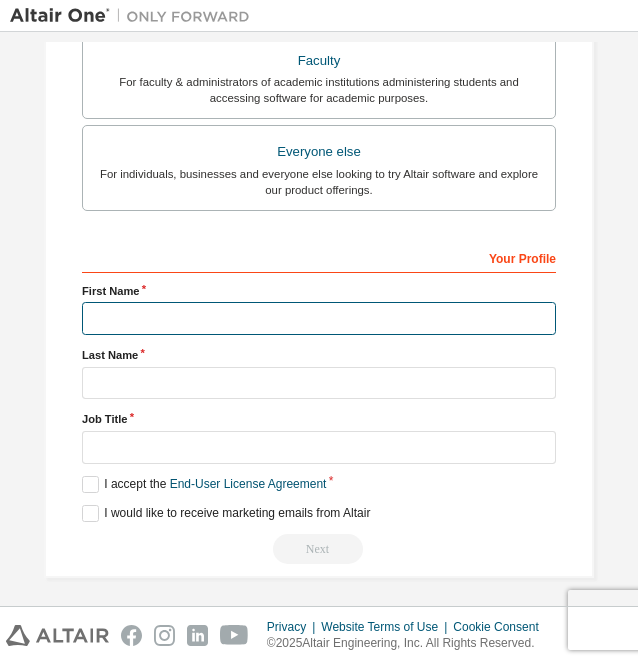 click at bounding box center [319, 318] 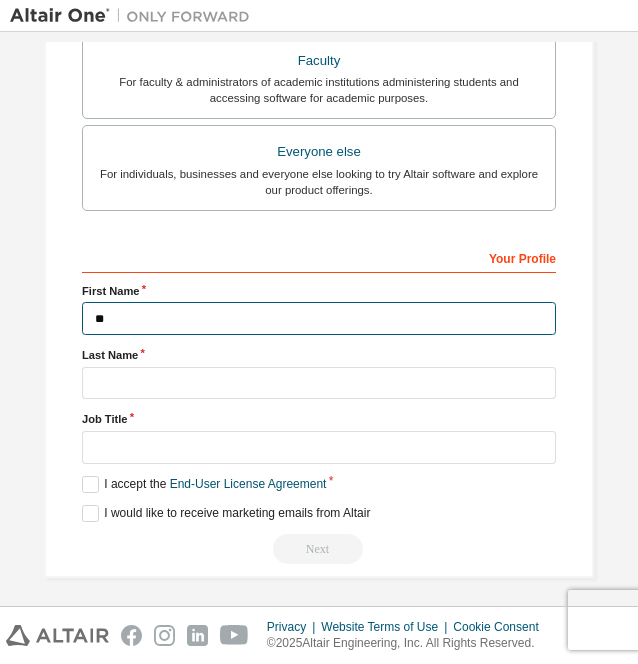 type on "*" 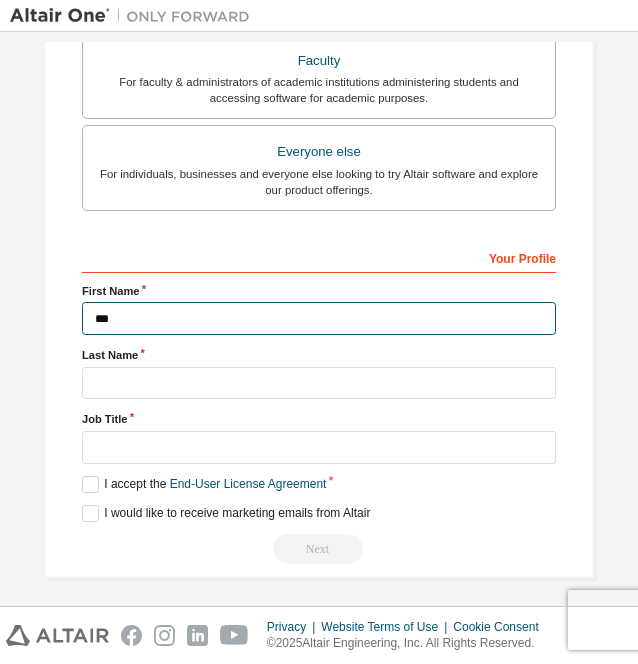 type on "***" 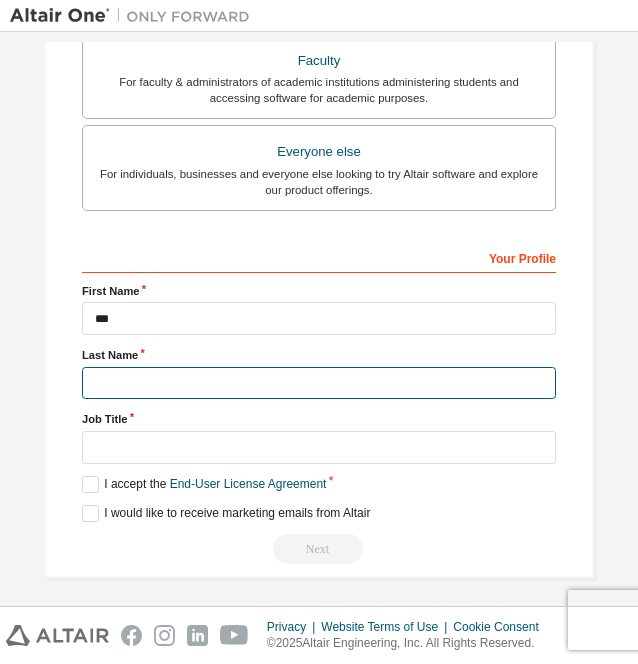 click at bounding box center (319, 383) 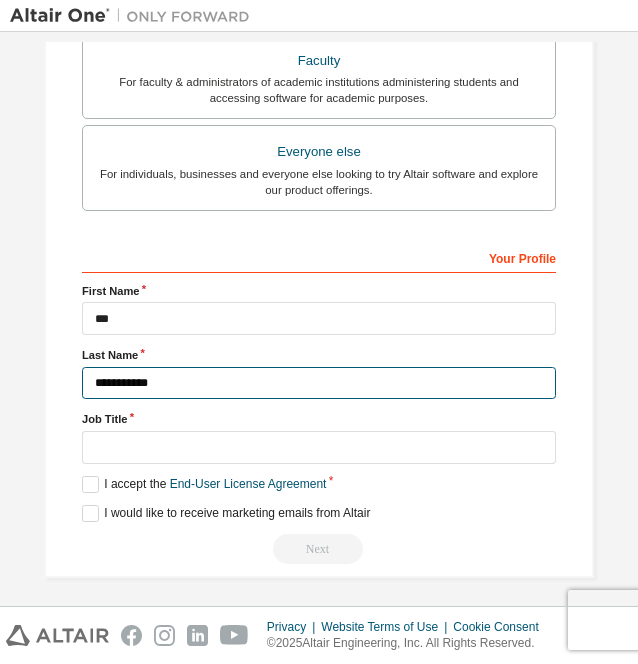 type on "**********" 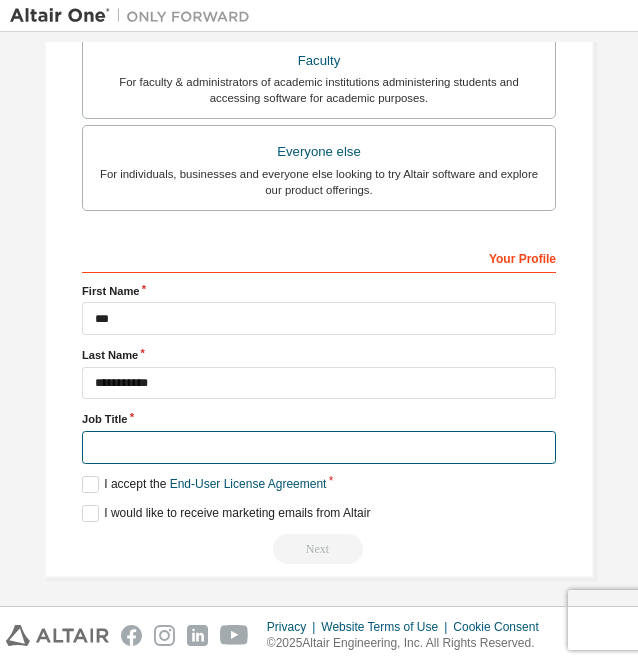 click at bounding box center (319, 447) 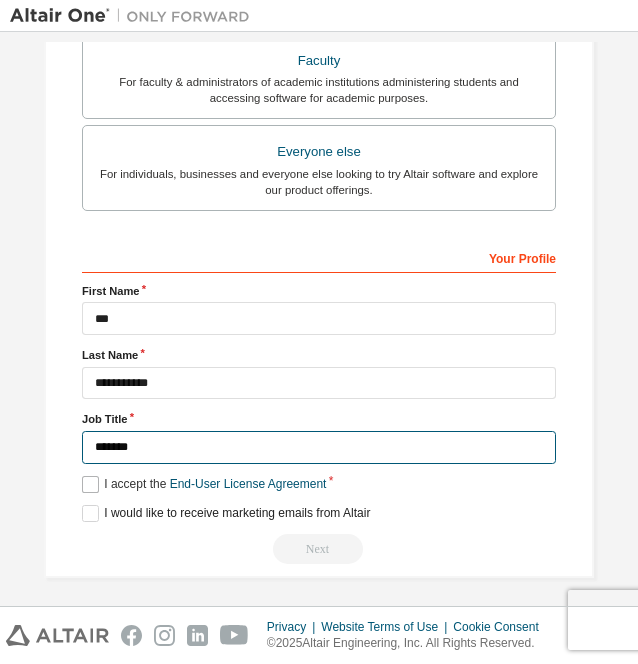 type on "*******" 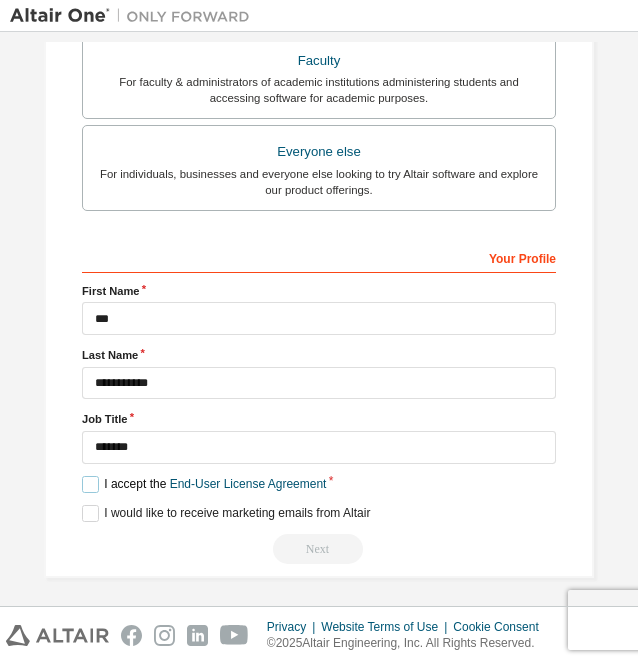 click on "I accept the    End-User License Agreement" at bounding box center (204, 484) 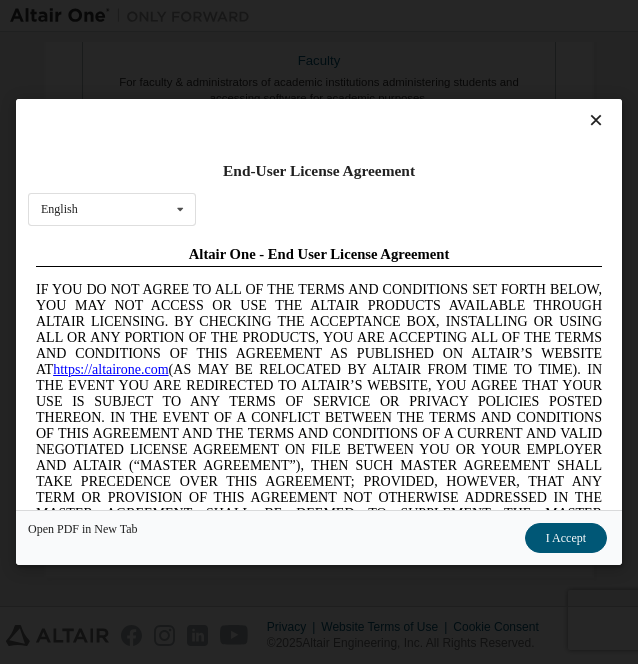 scroll, scrollTop: 0, scrollLeft: 0, axis: both 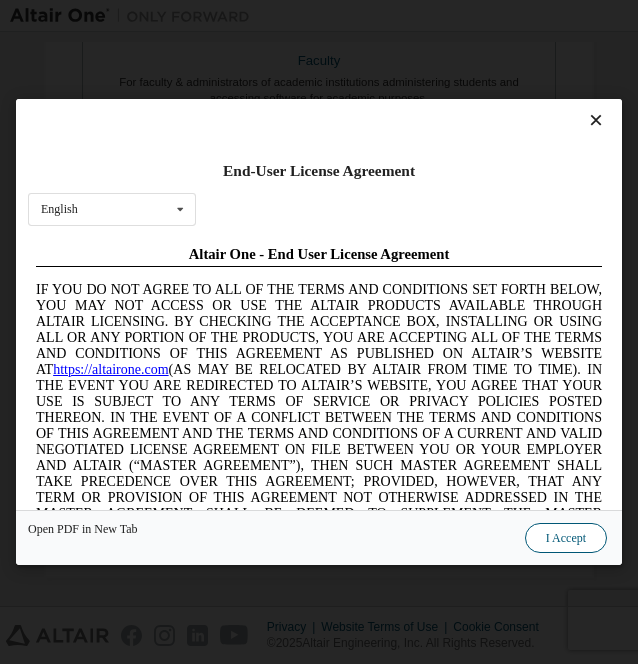 click on "I Accept" at bounding box center [566, 538] 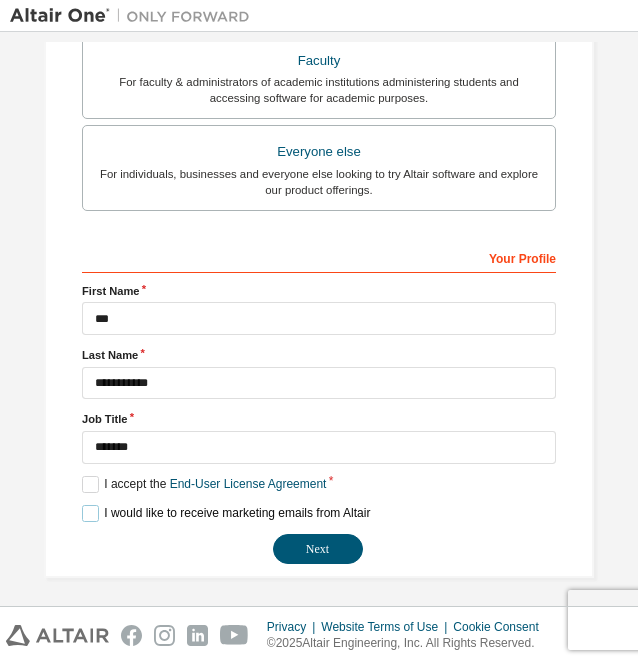 click on "I would like to receive marketing emails from Altair" at bounding box center [226, 513] 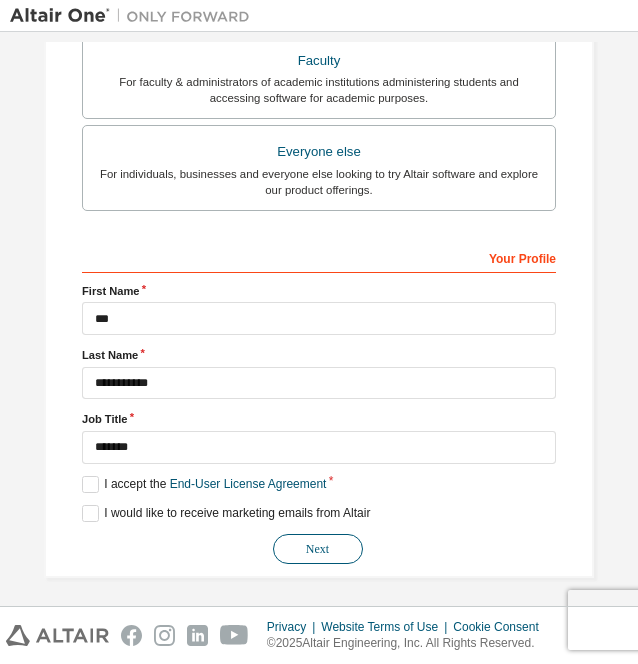 click on "Next" at bounding box center (318, 549) 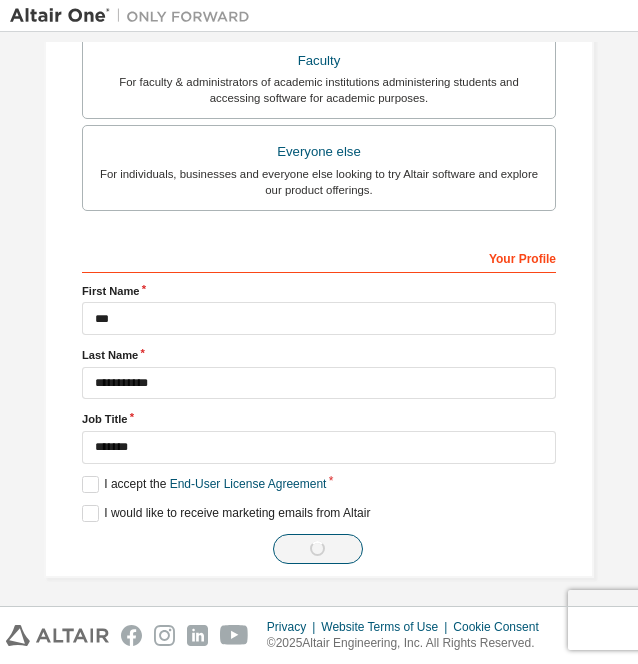 scroll, scrollTop: 0, scrollLeft: 0, axis: both 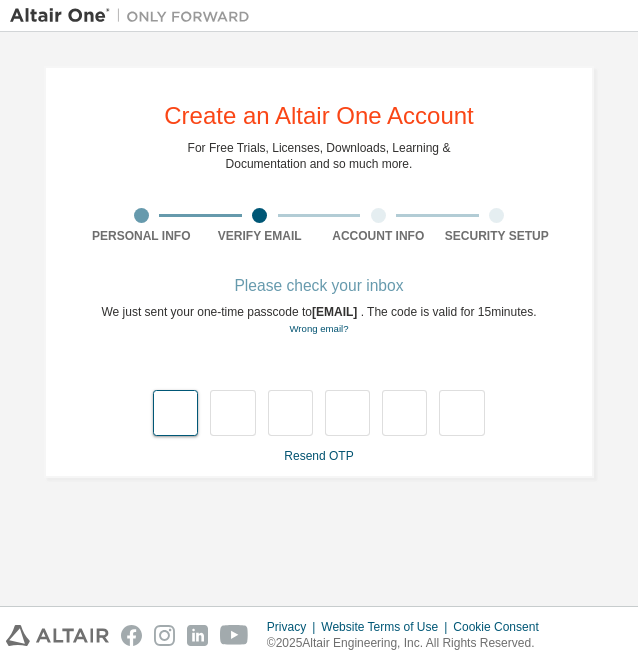 click at bounding box center (175, 413) 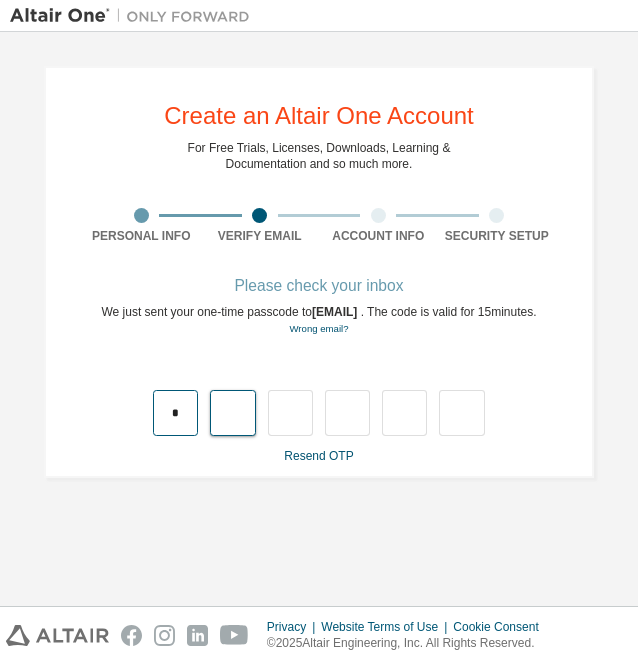 type on "*" 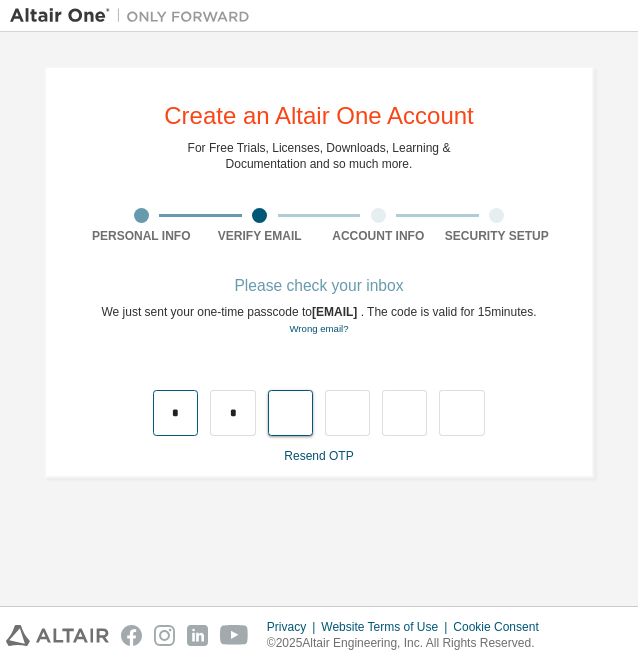 type on "*" 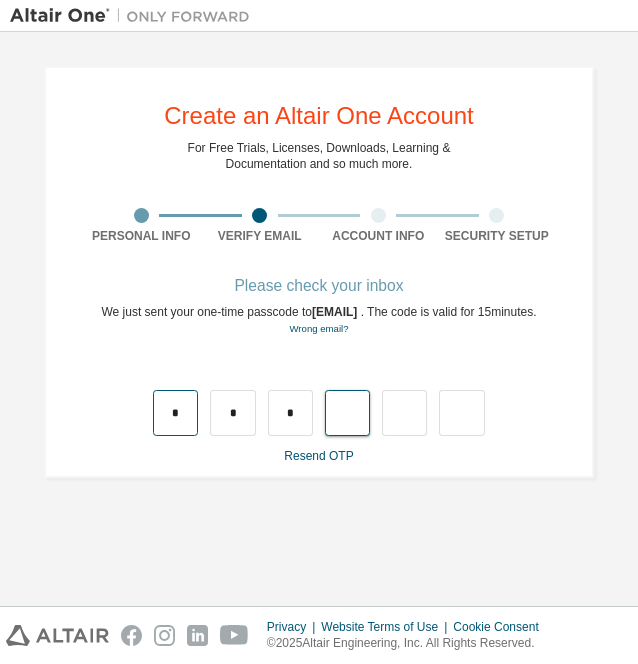 type on "*" 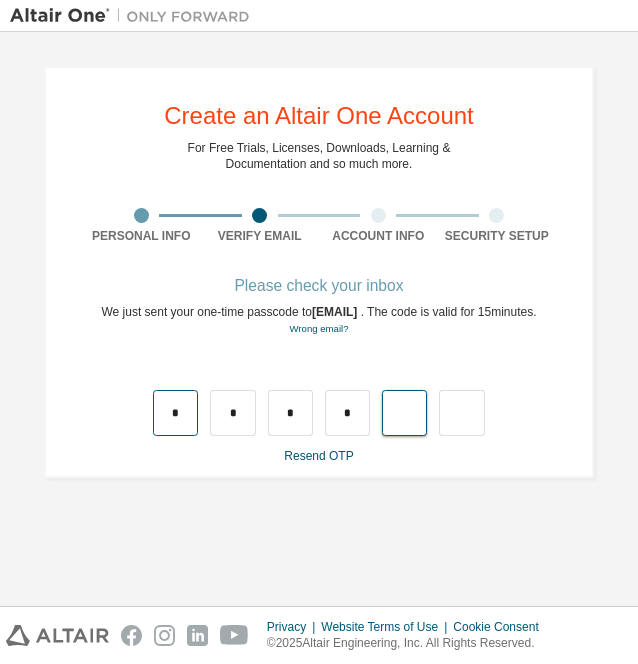 type on "*" 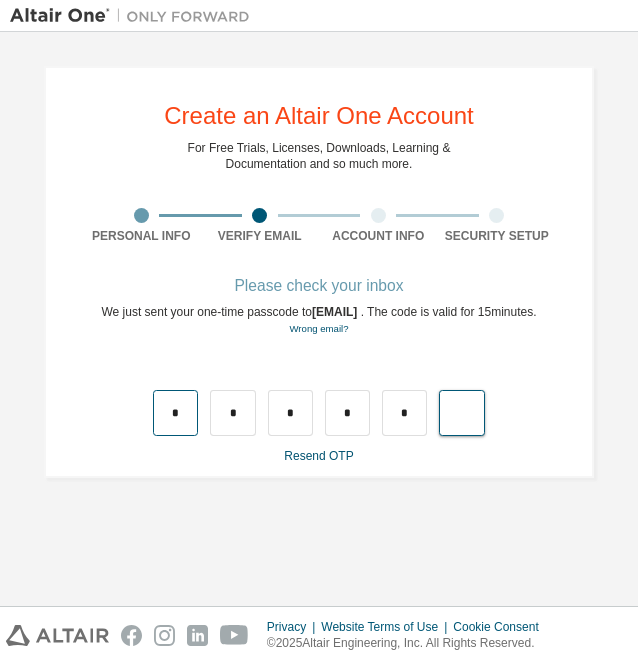 type on "*" 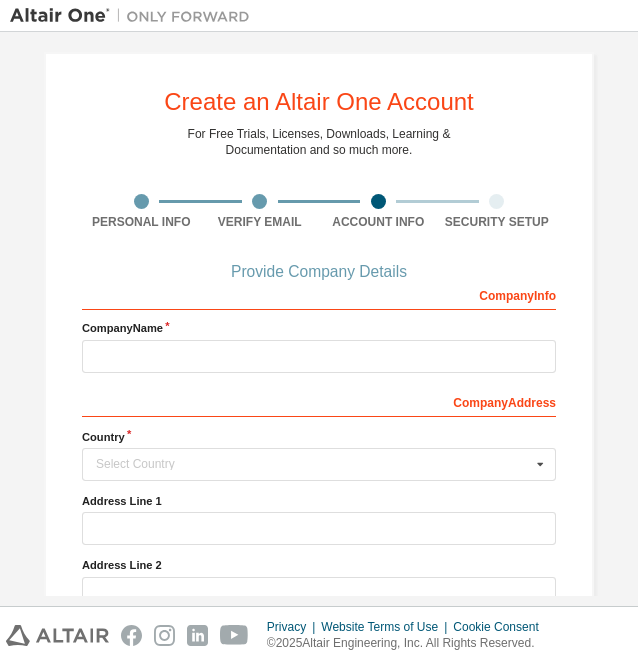 scroll, scrollTop: 0, scrollLeft: 0, axis: both 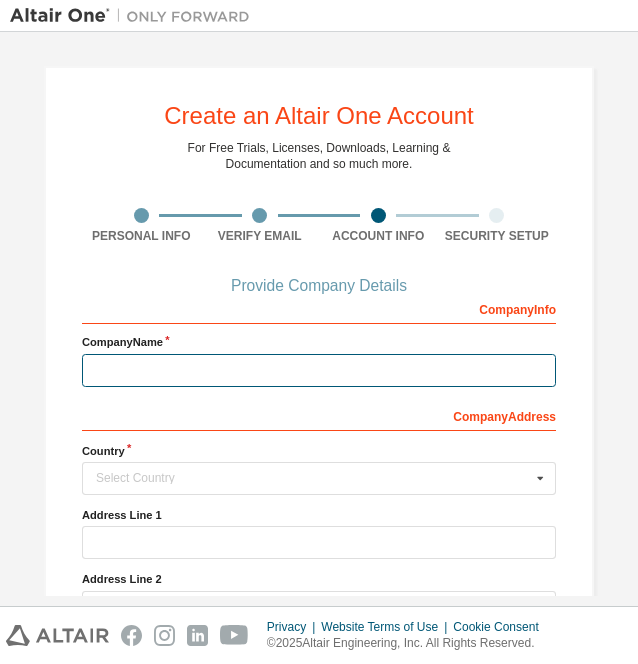 click at bounding box center [319, 370] 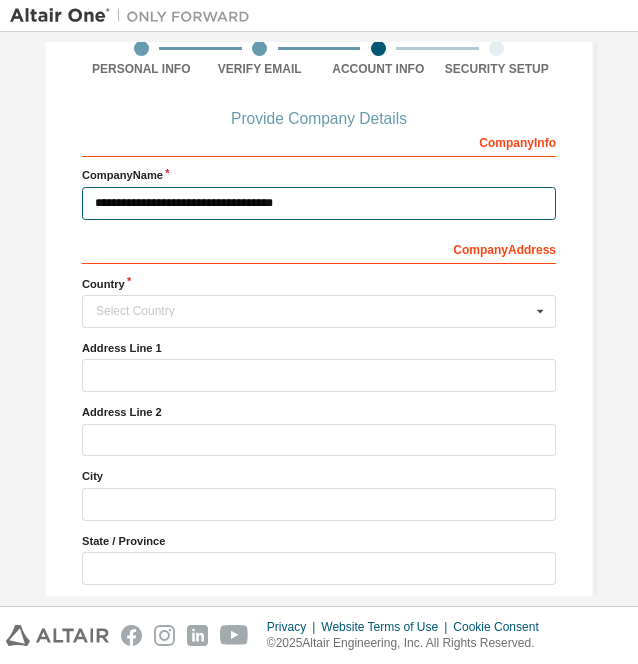 scroll, scrollTop: 172, scrollLeft: 0, axis: vertical 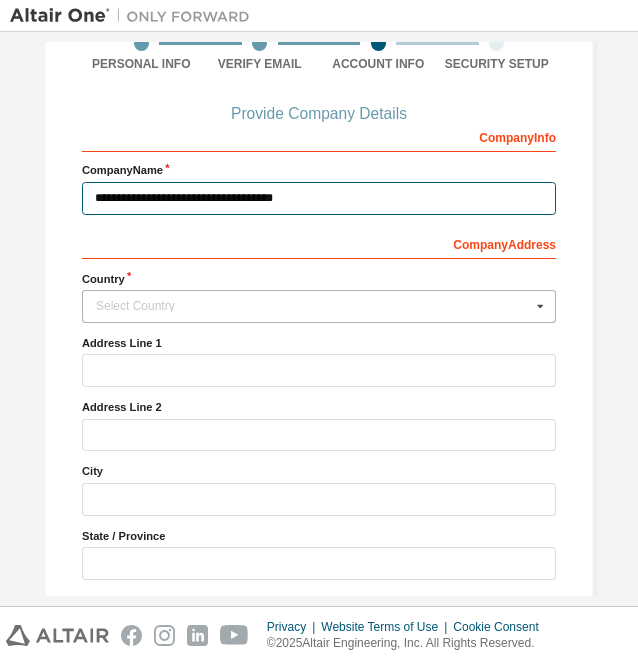 type on "**********" 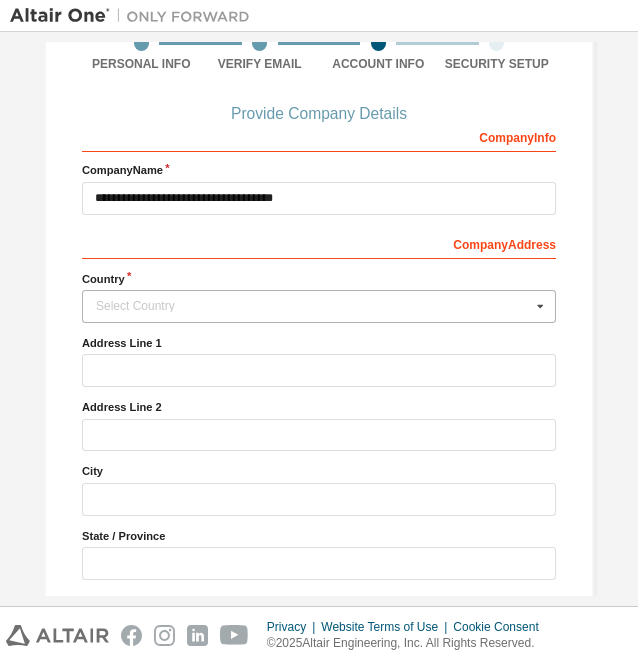 click at bounding box center (540, 306) 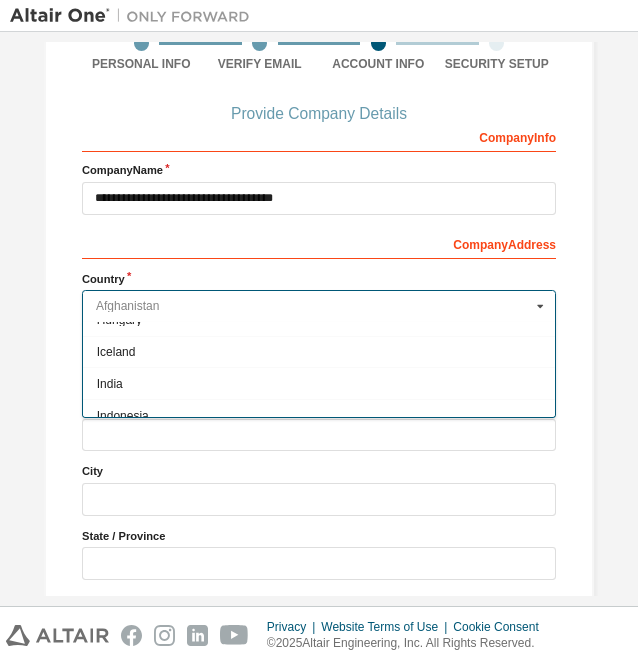 scroll, scrollTop: 3113, scrollLeft: 0, axis: vertical 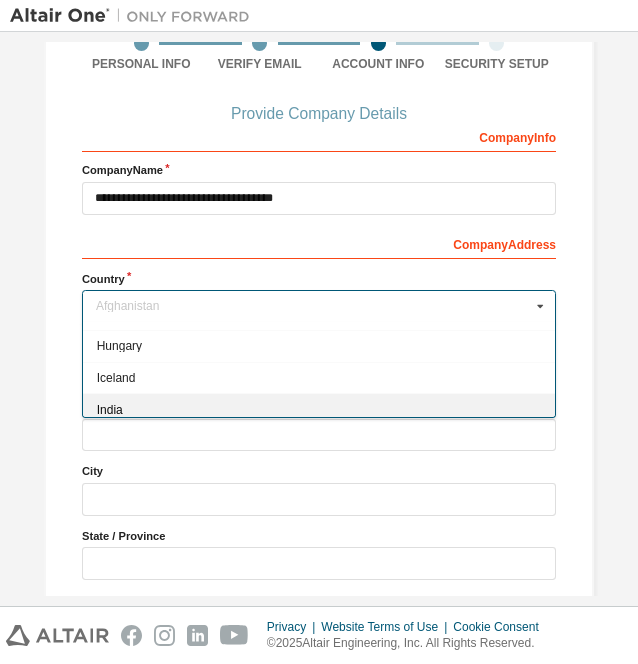 click on "India" at bounding box center (319, 409) 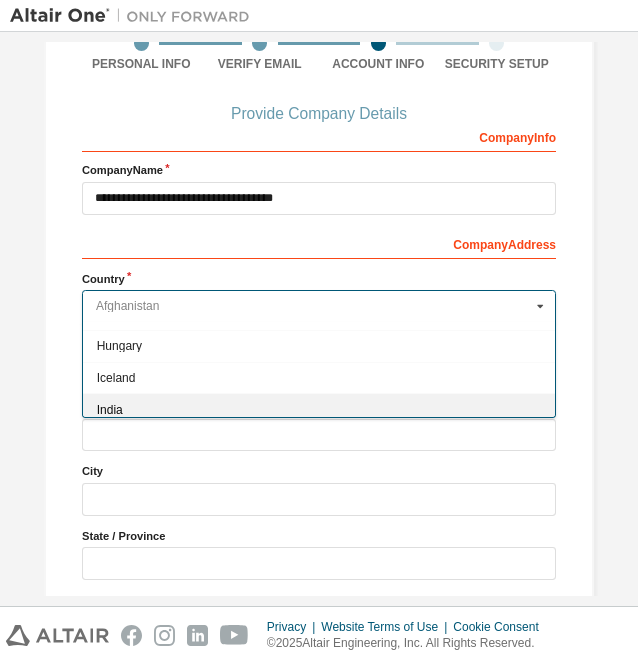 type on "***" 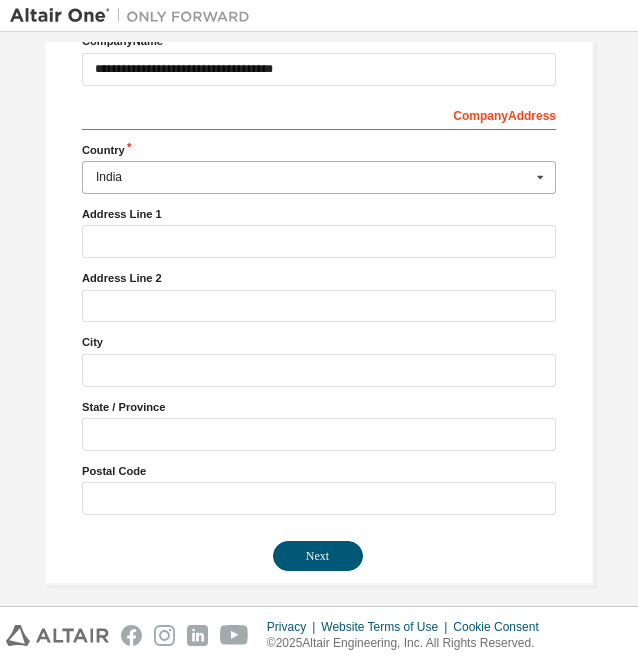 scroll, scrollTop: 308, scrollLeft: 0, axis: vertical 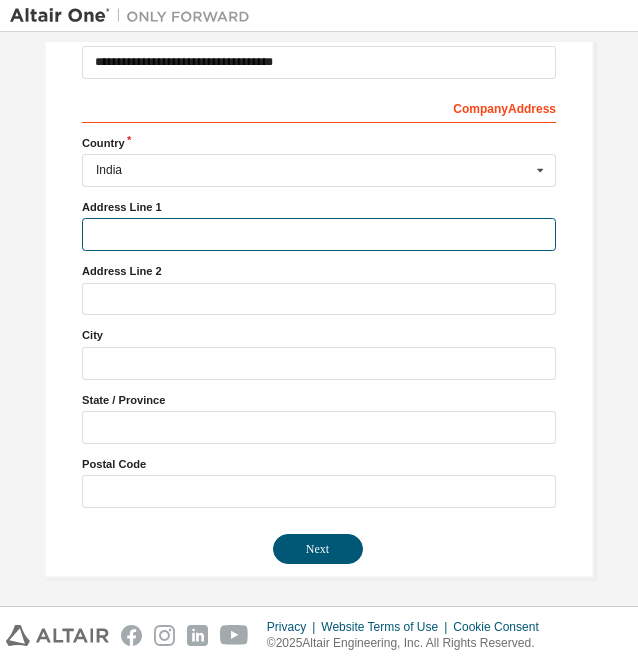click at bounding box center [319, 234] 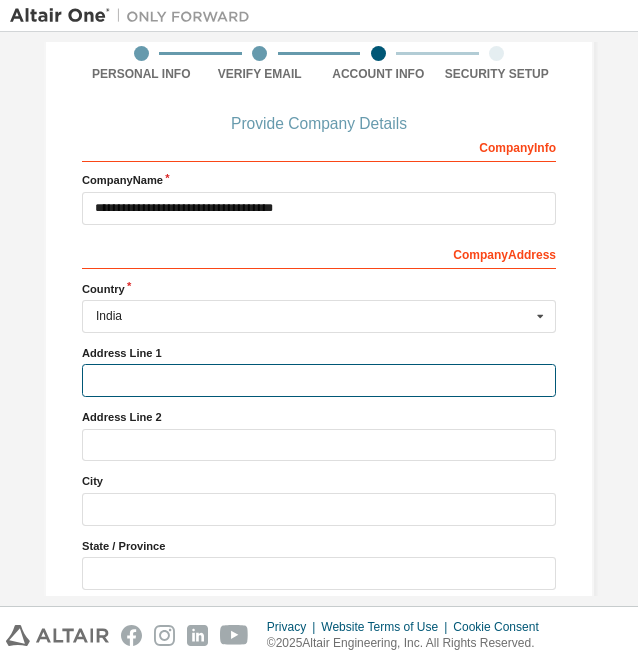 scroll, scrollTop: 162, scrollLeft: 0, axis: vertical 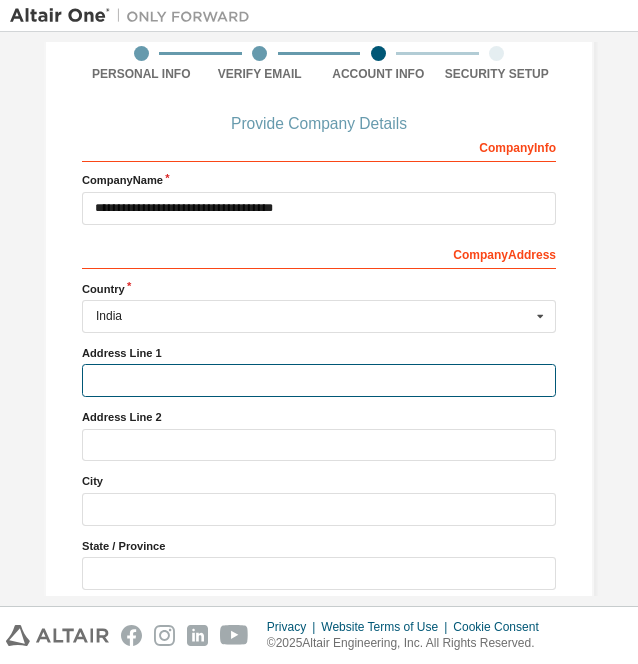 paste on "**********" 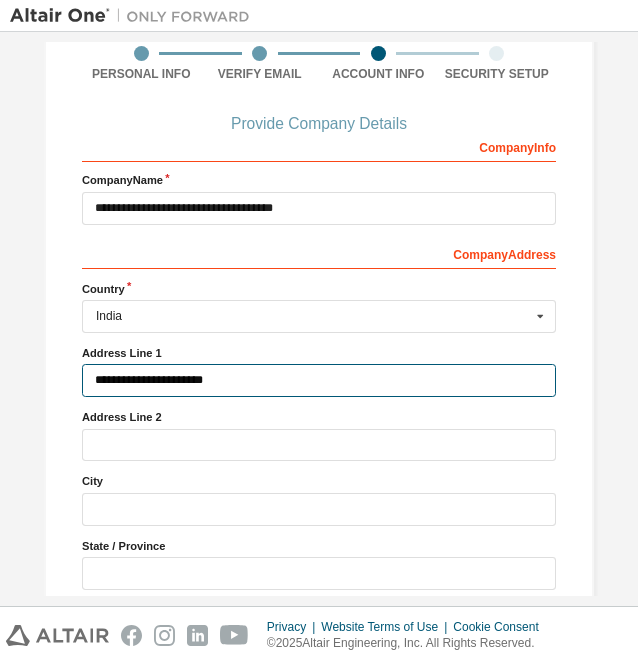 type on "**********" 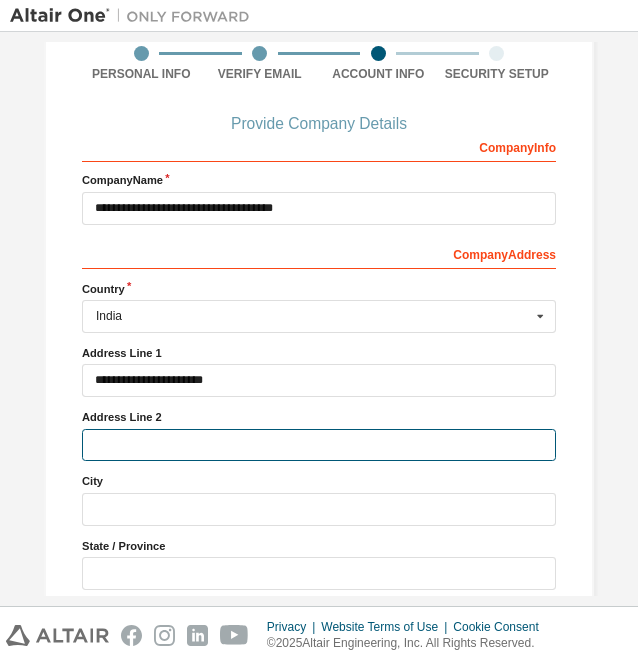 click at bounding box center [319, 445] 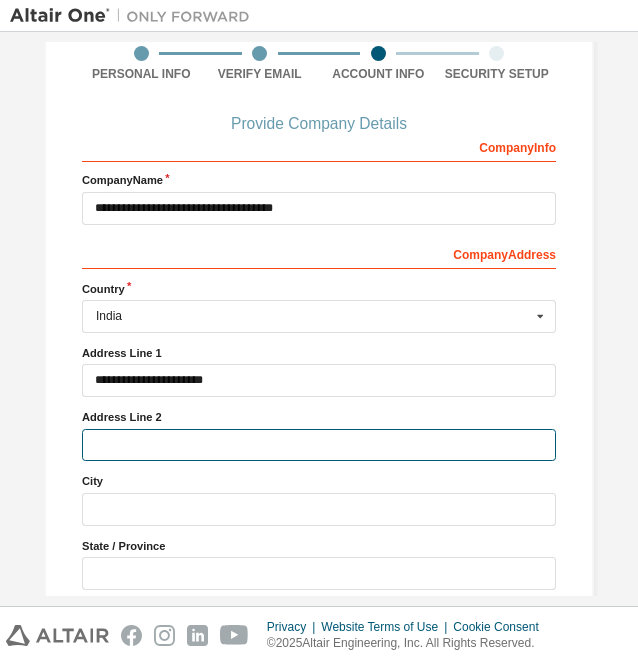 paste on "**********" 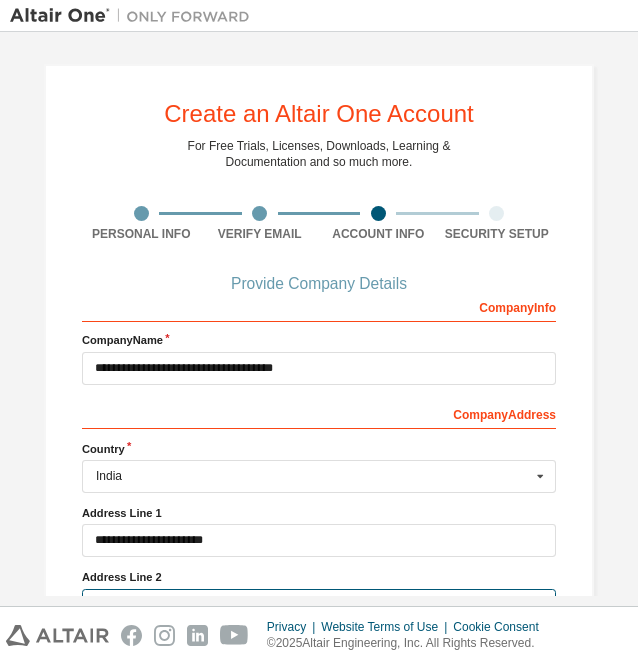scroll, scrollTop: 3, scrollLeft: 0, axis: vertical 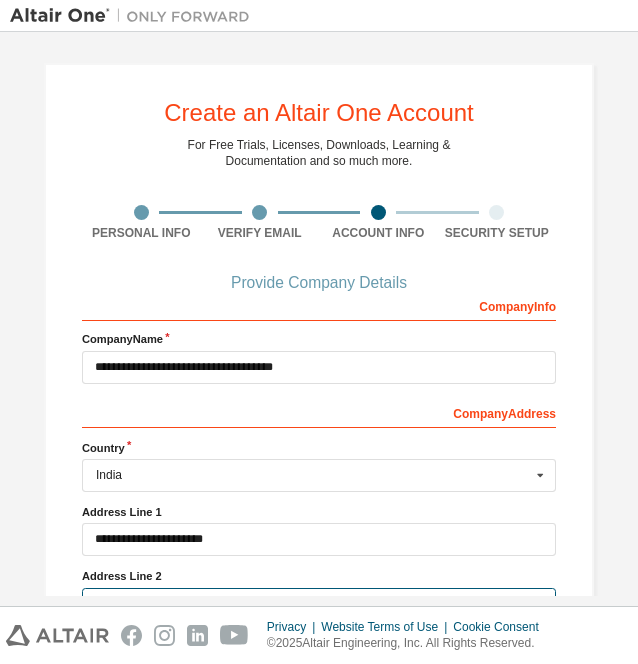 type on "**********" 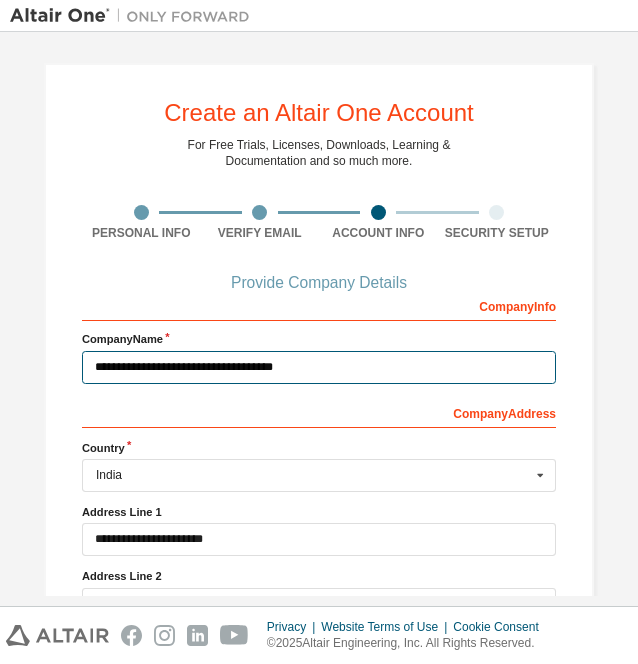 click on "**********" at bounding box center [319, 367] 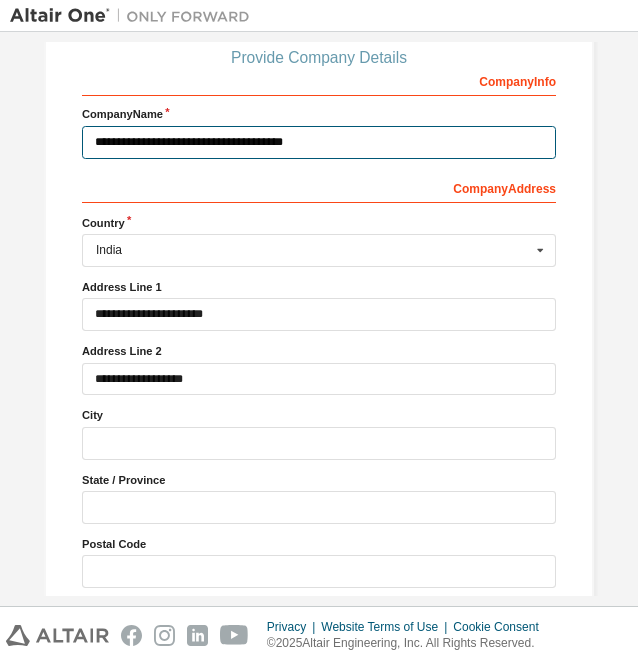 scroll, scrollTop: 233, scrollLeft: 0, axis: vertical 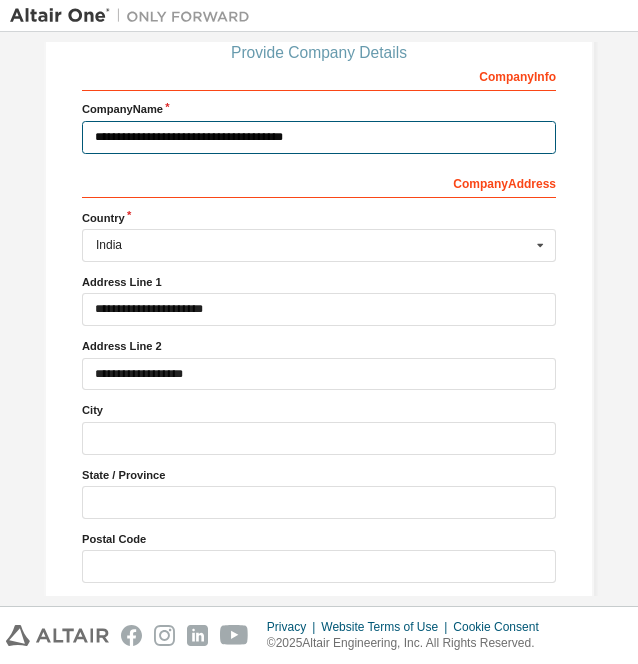 type on "**********" 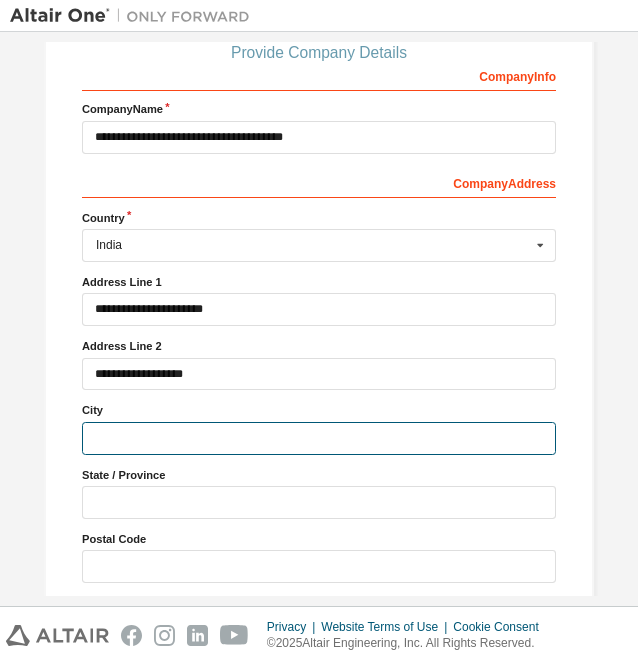 click at bounding box center [319, 438] 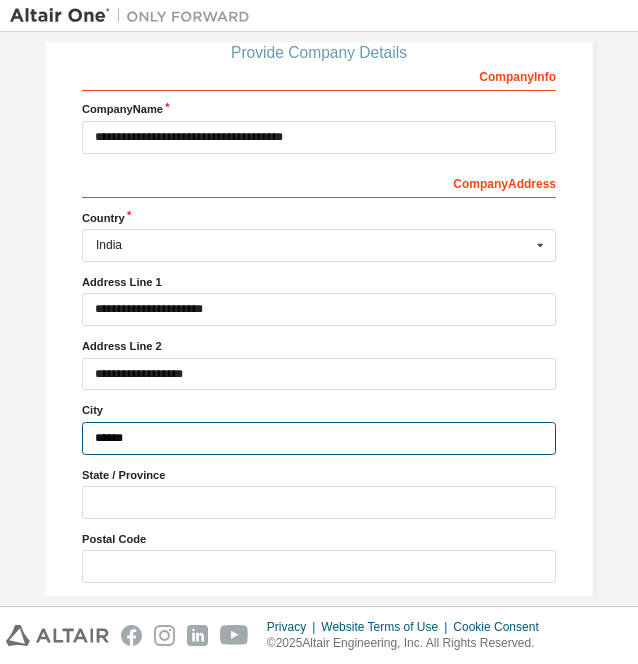 scroll, scrollTop: 308, scrollLeft: 0, axis: vertical 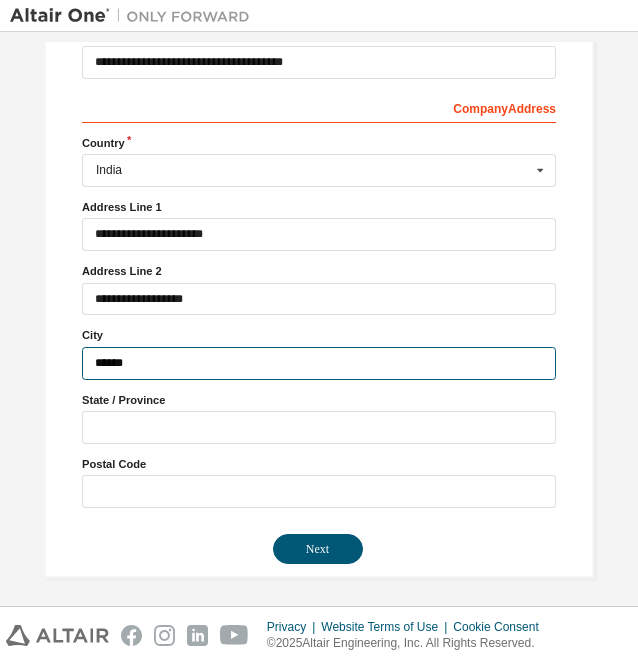 type on "******" 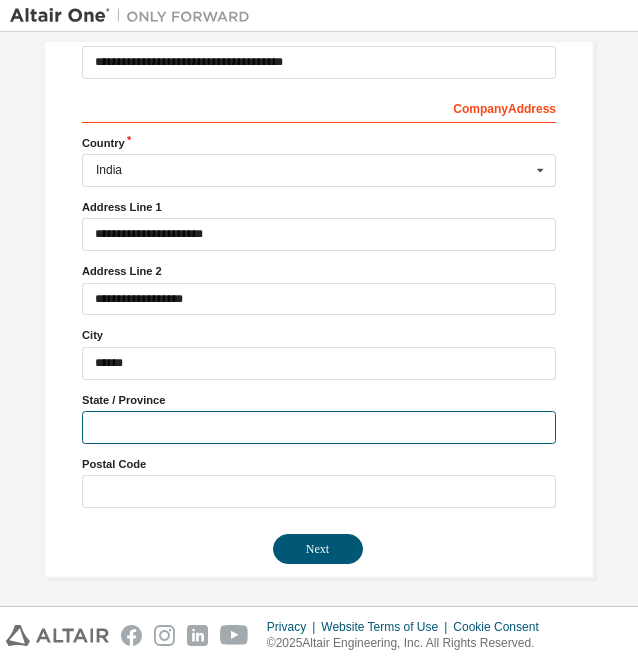 click at bounding box center [319, 427] 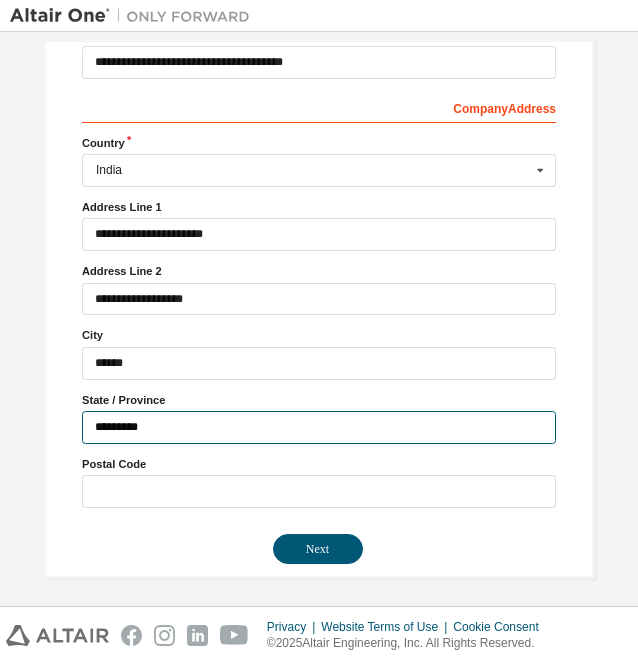 type on "*********" 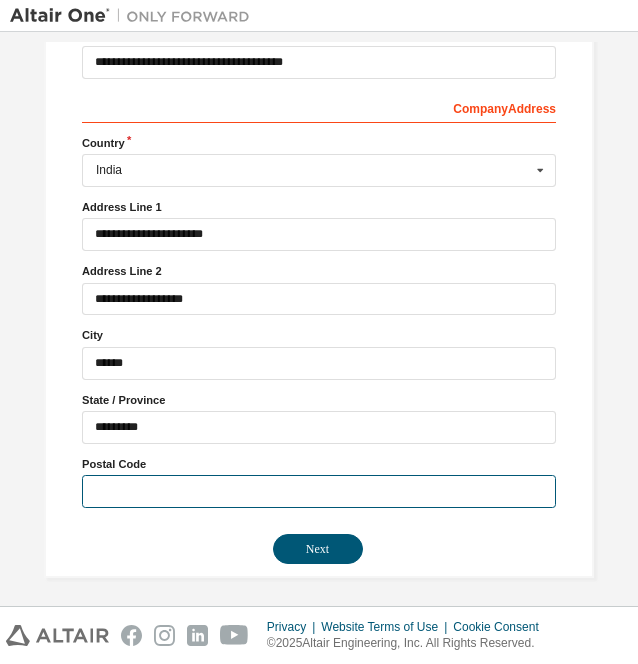 click at bounding box center (319, 491) 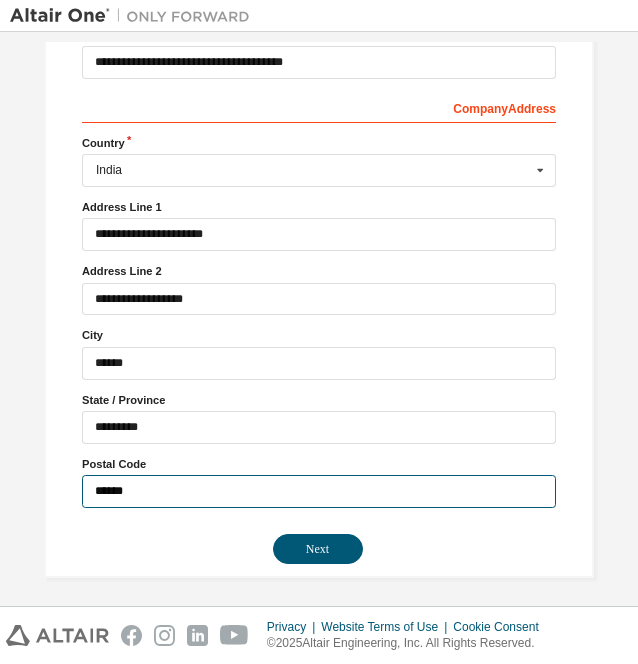 type on "******" 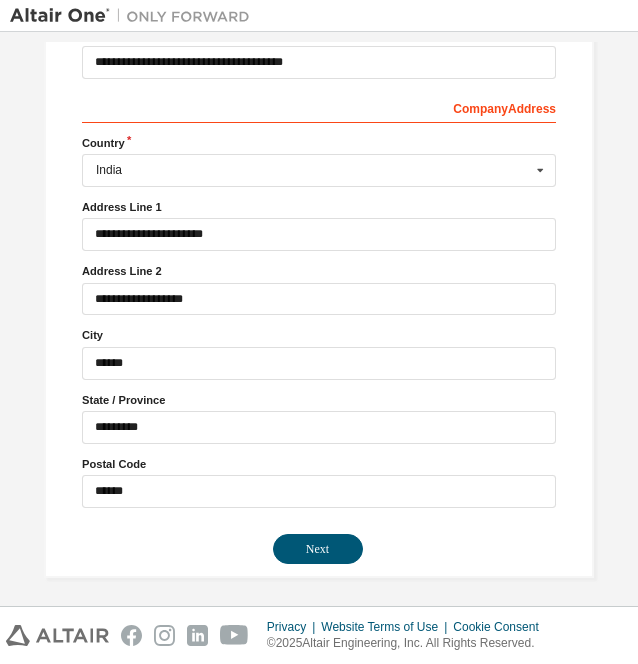 click on "Next" at bounding box center [319, 549] 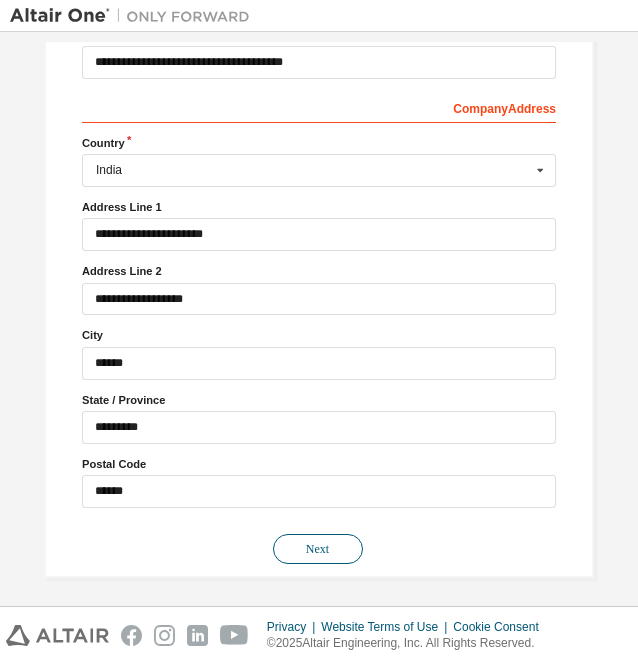 click on "Next" at bounding box center [318, 549] 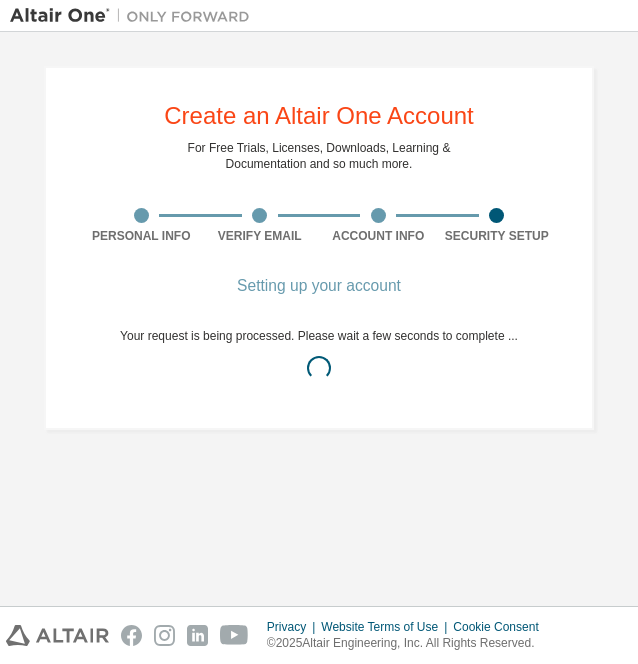 scroll, scrollTop: 0, scrollLeft: 0, axis: both 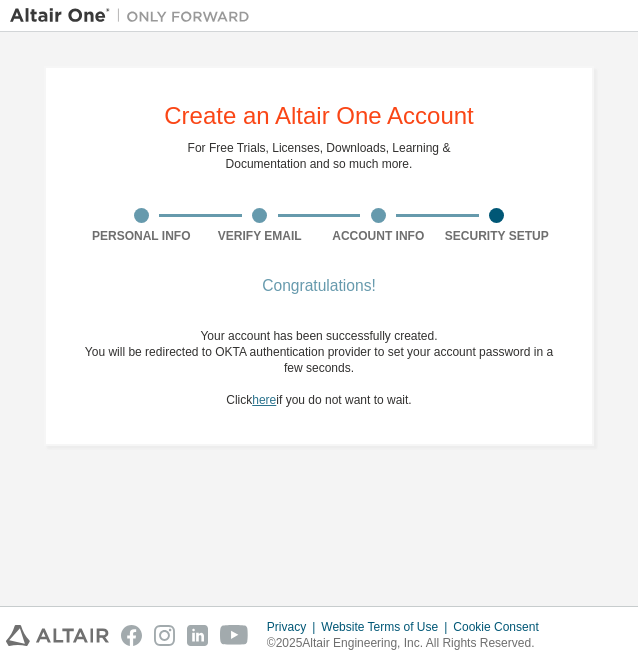 click on "here" at bounding box center [264, 400] 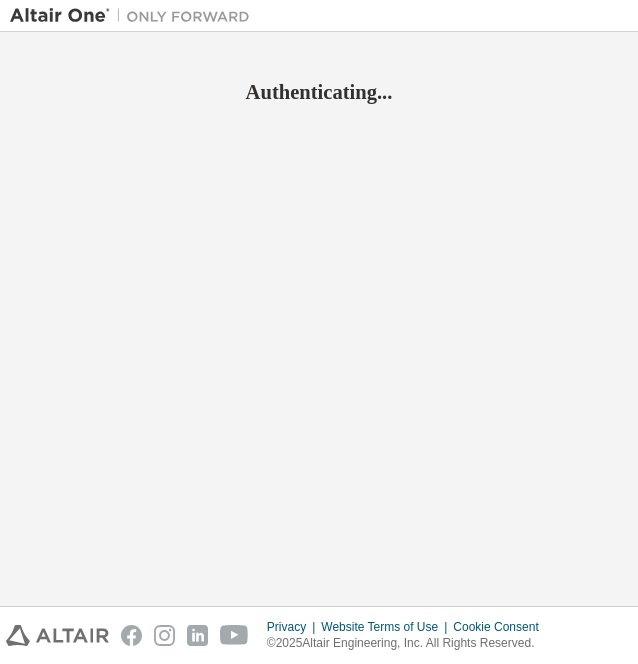 scroll, scrollTop: 0, scrollLeft: 0, axis: both 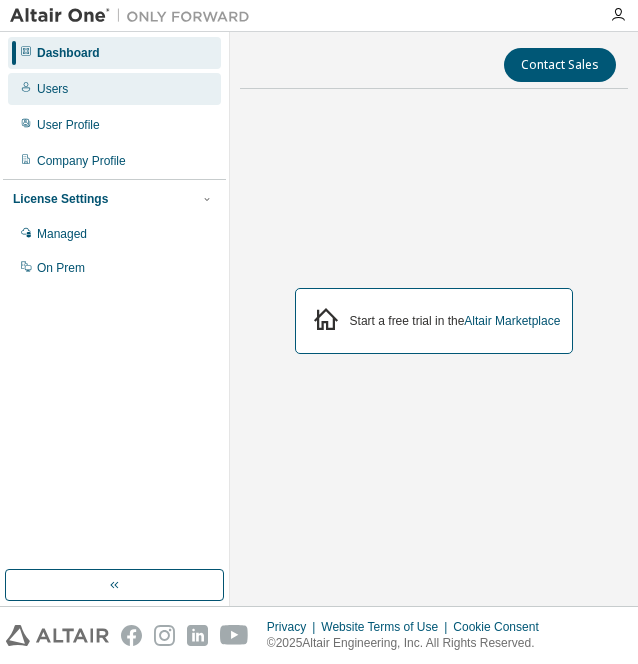 click on "Users" at bounding box center [114, 89] 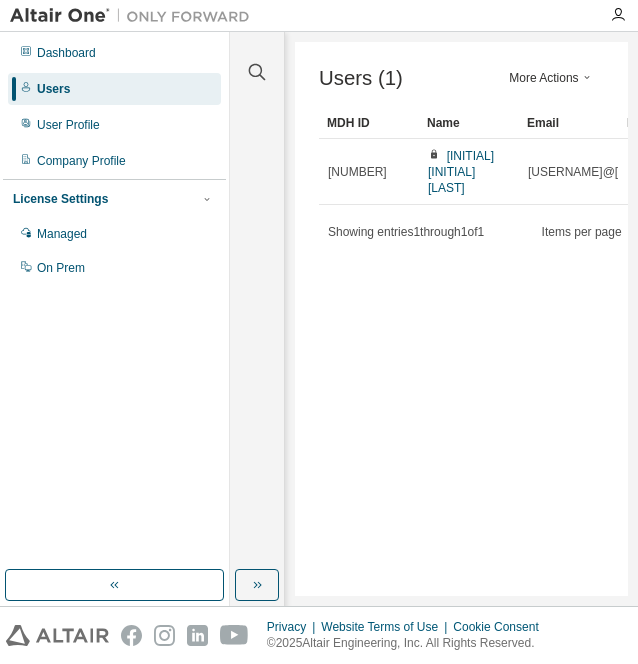scroll, scrollTop: 0, scrollLeft: 1, axis: horizontal 